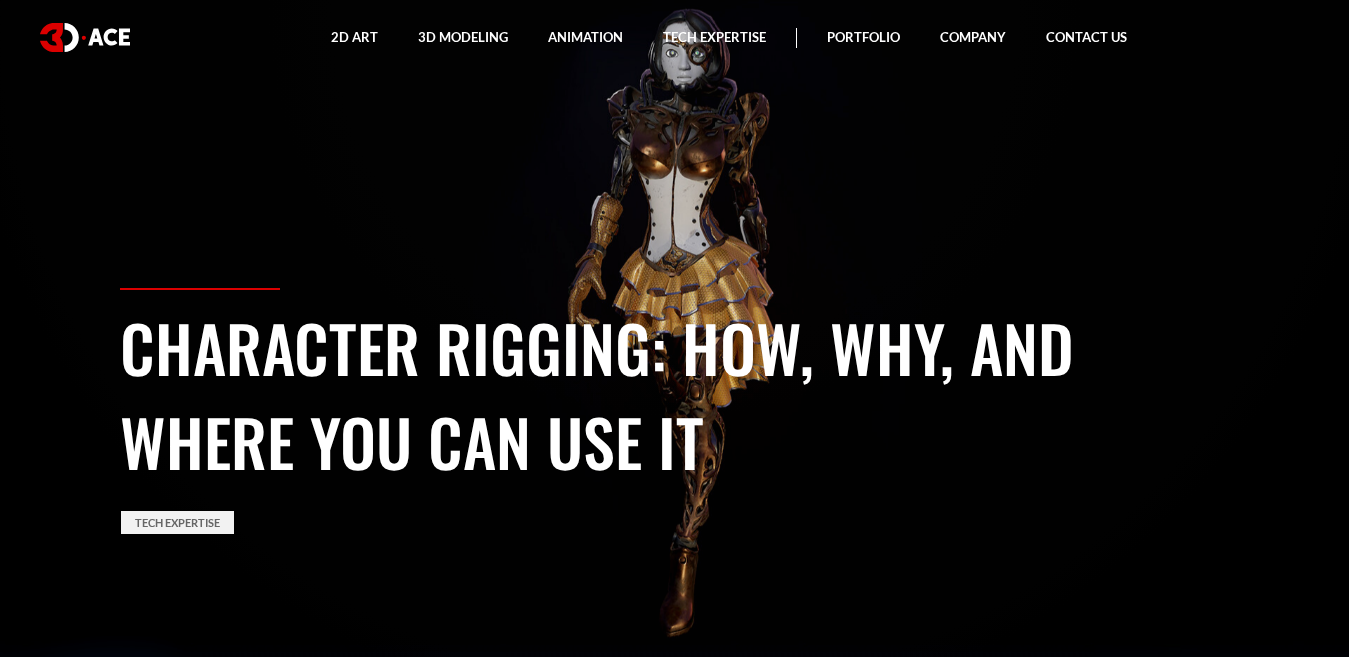 scroll, scrollTop: 0, scrollLeft: 0, axis: both 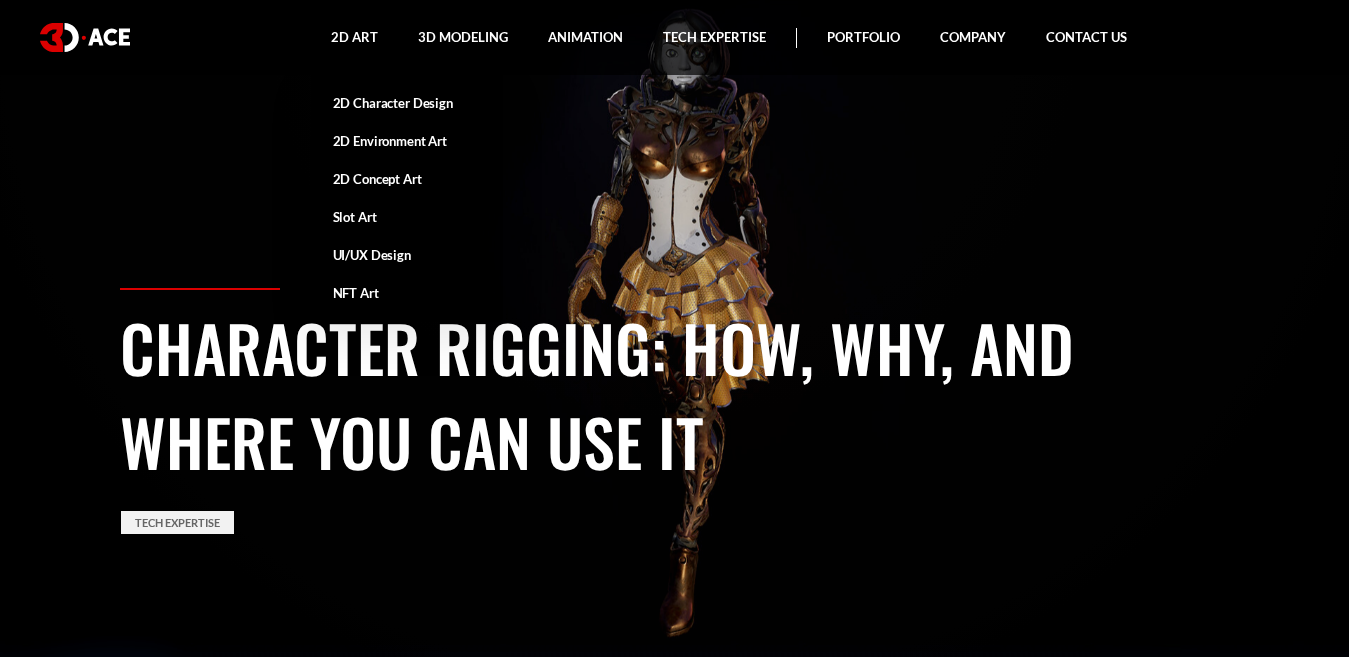 click on "2D Character Design" at bounding box center [407, 103] 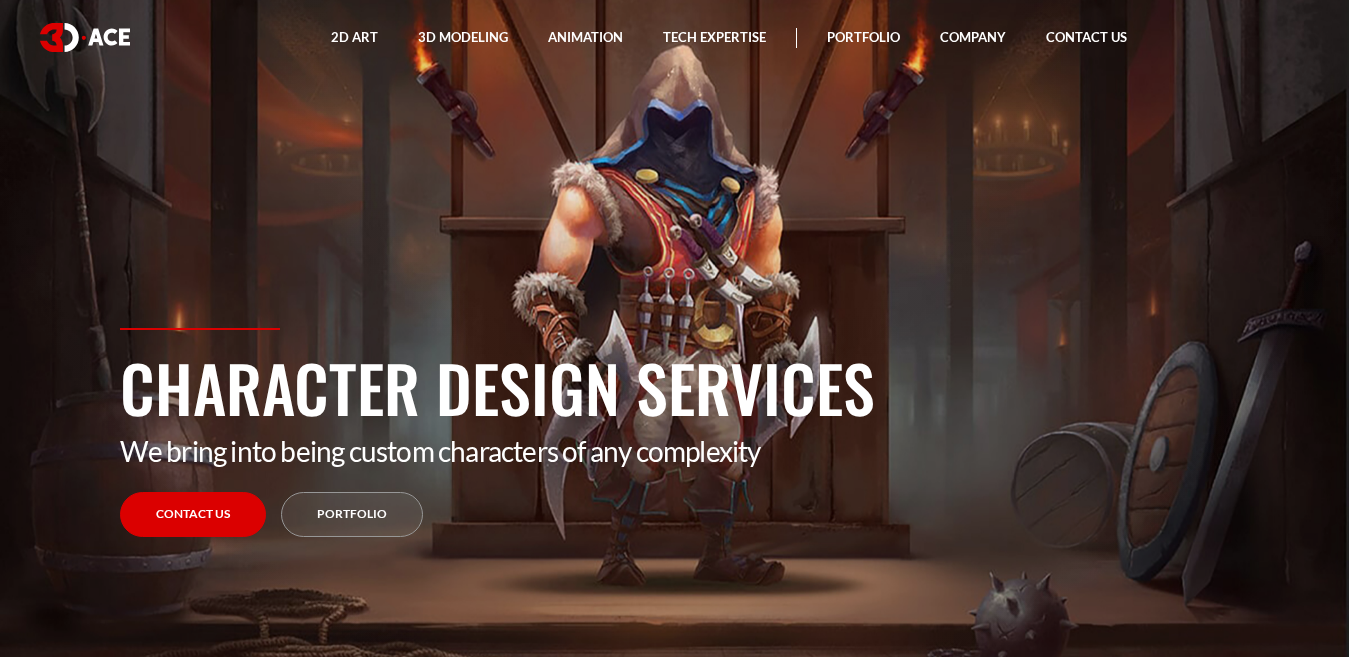 click on "Contact Us" at bounding box center [193, 514] 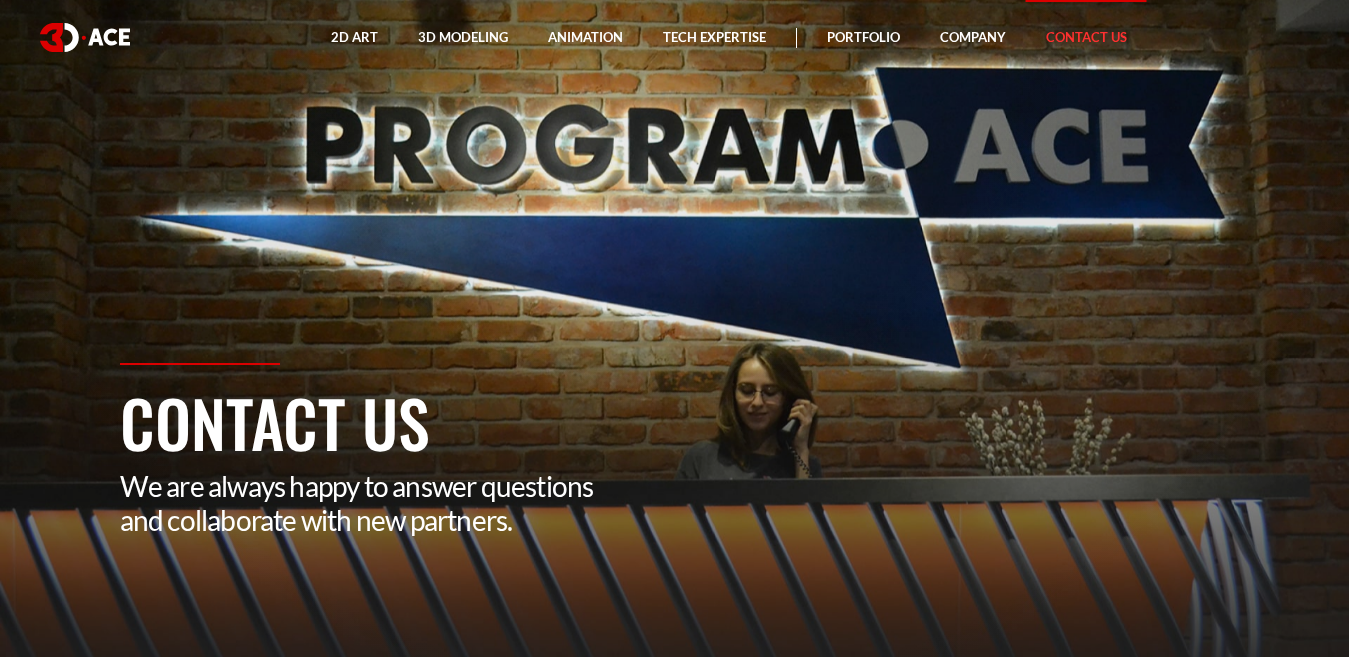 scroll, scrollTop: 0, scrollLeft: 0, axis: both 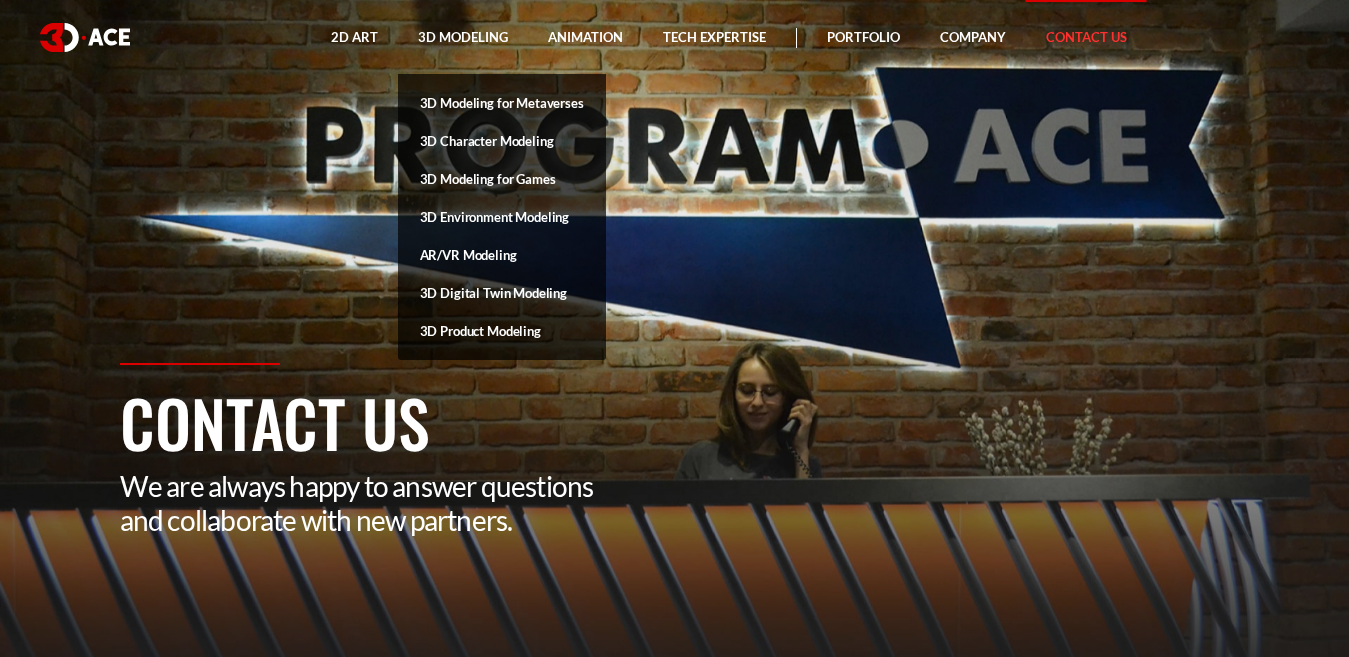 click on "3D Modeling for Metaverses" at bounding box center [502, 103] 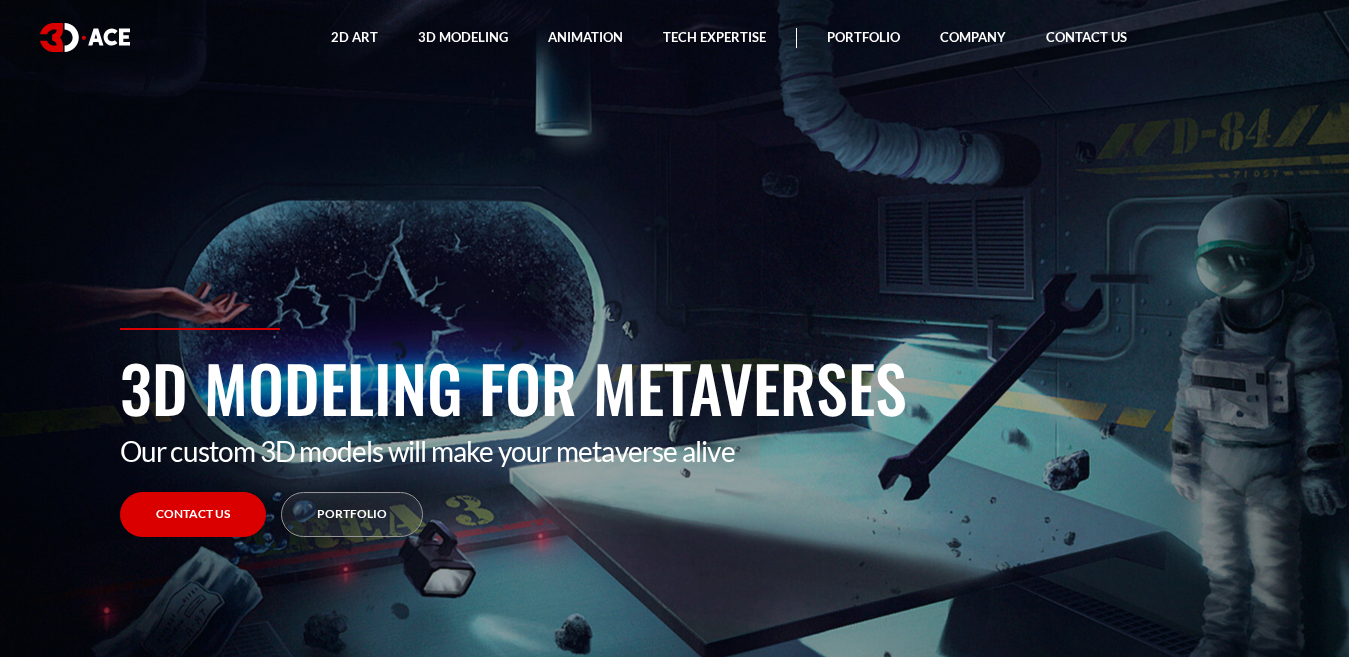 scroll, scrollTop: 0, scrollLeft: 0, axis: both 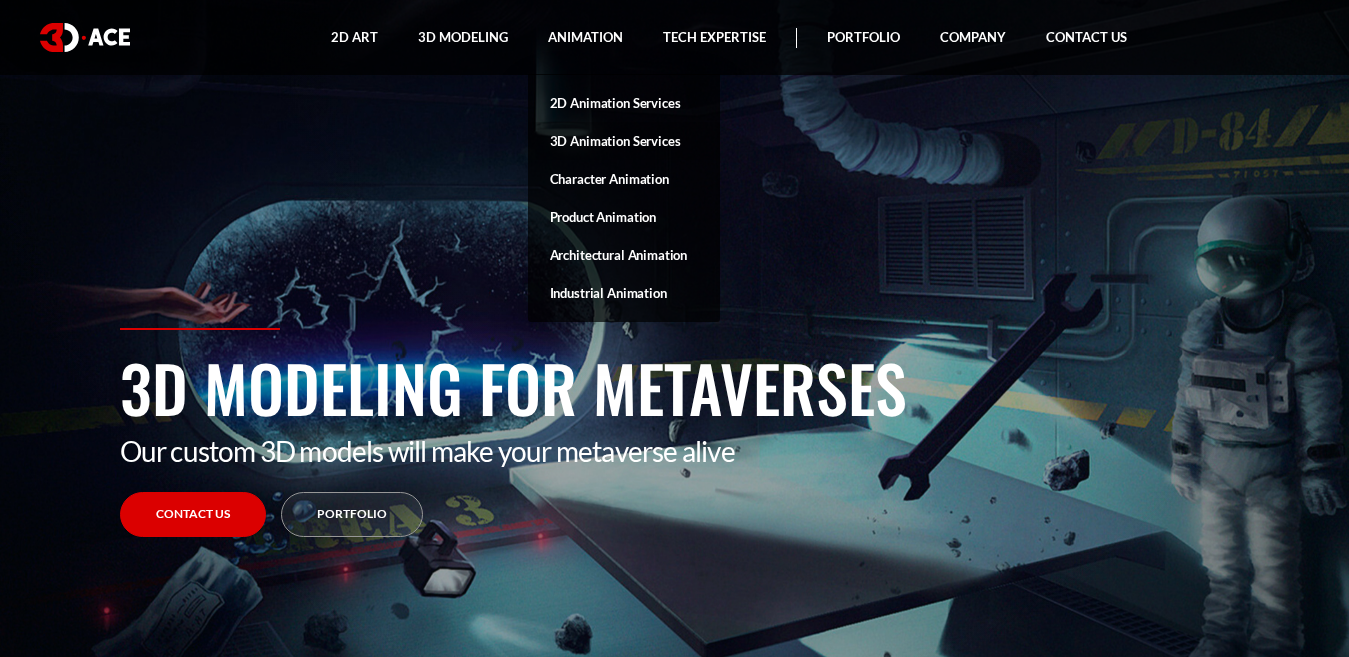 click on "3D Animation Services" at bounding box center [624, 141] 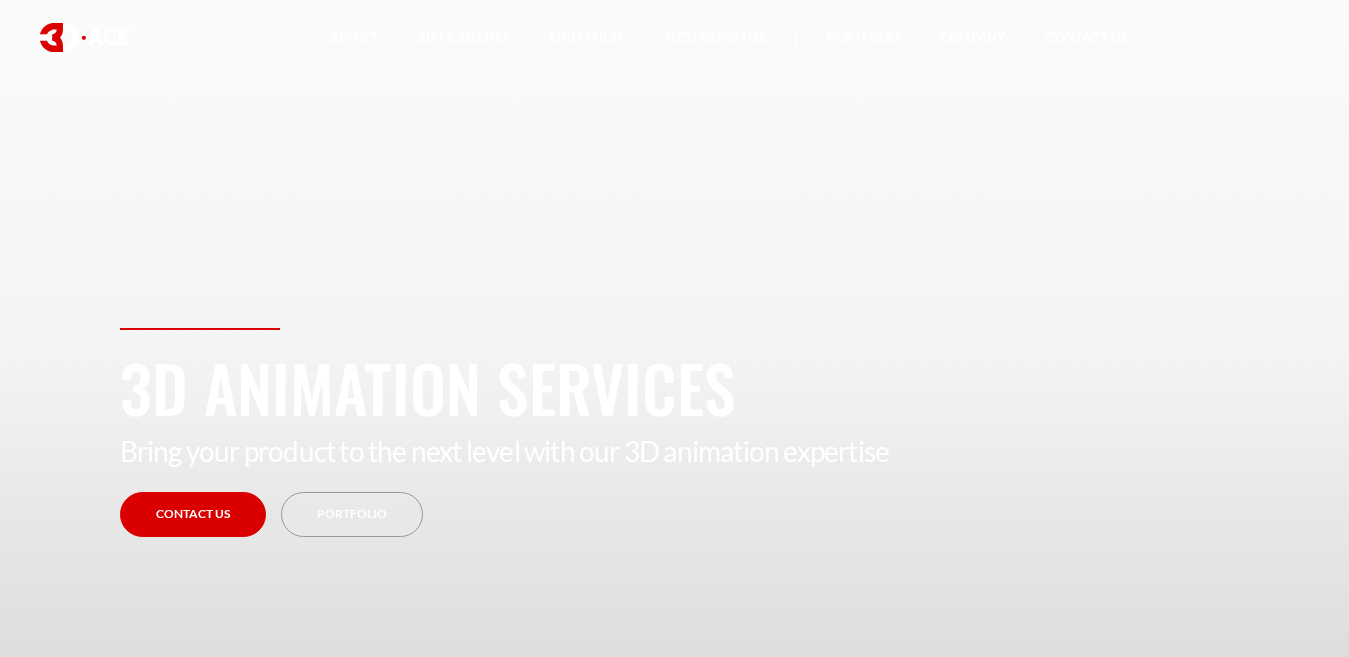 scroll, scrollTop: 0, scrollLeft: 0, axis: both 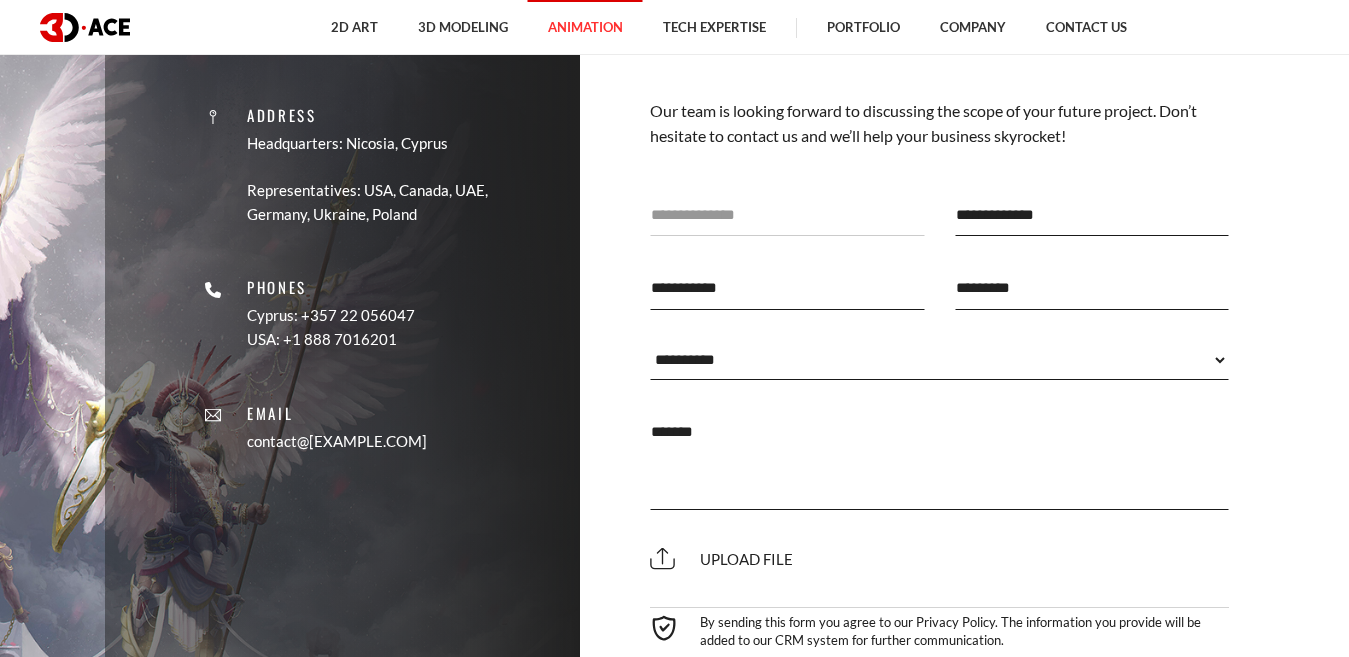 click at bounding box center (787, 214) 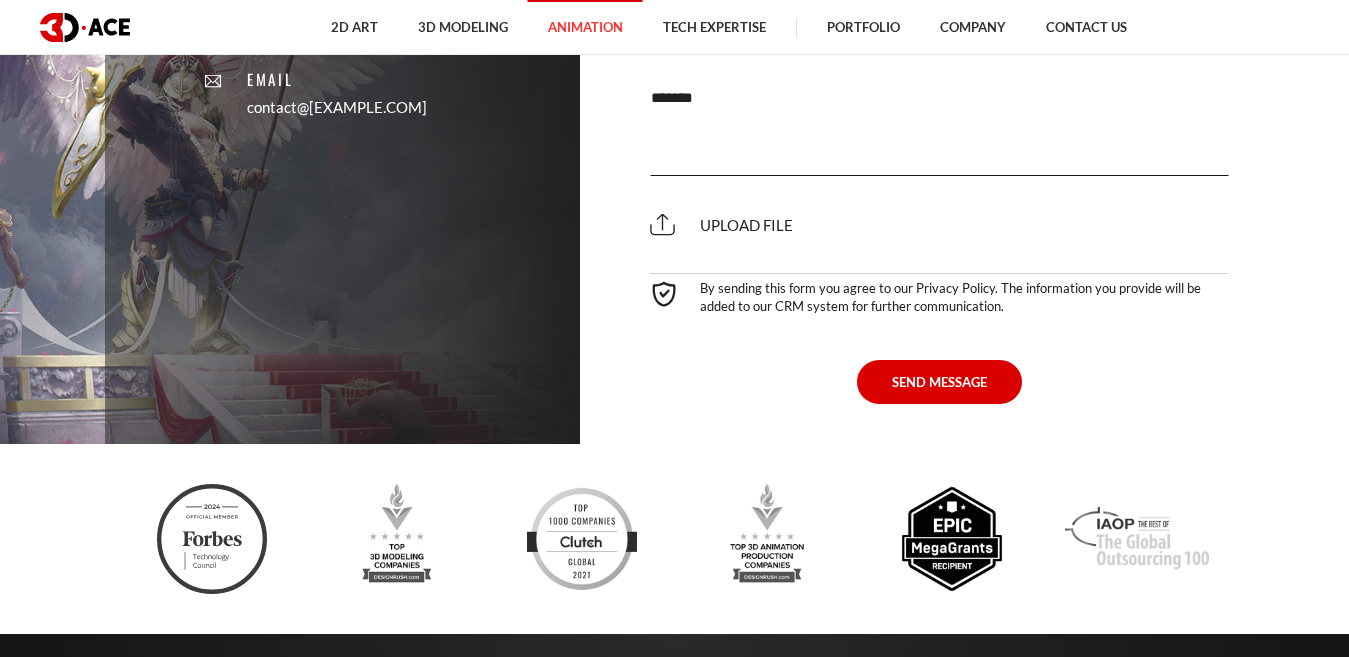 scroll, scrollTop: 6781, scrollLeft: 0, axis: vertical 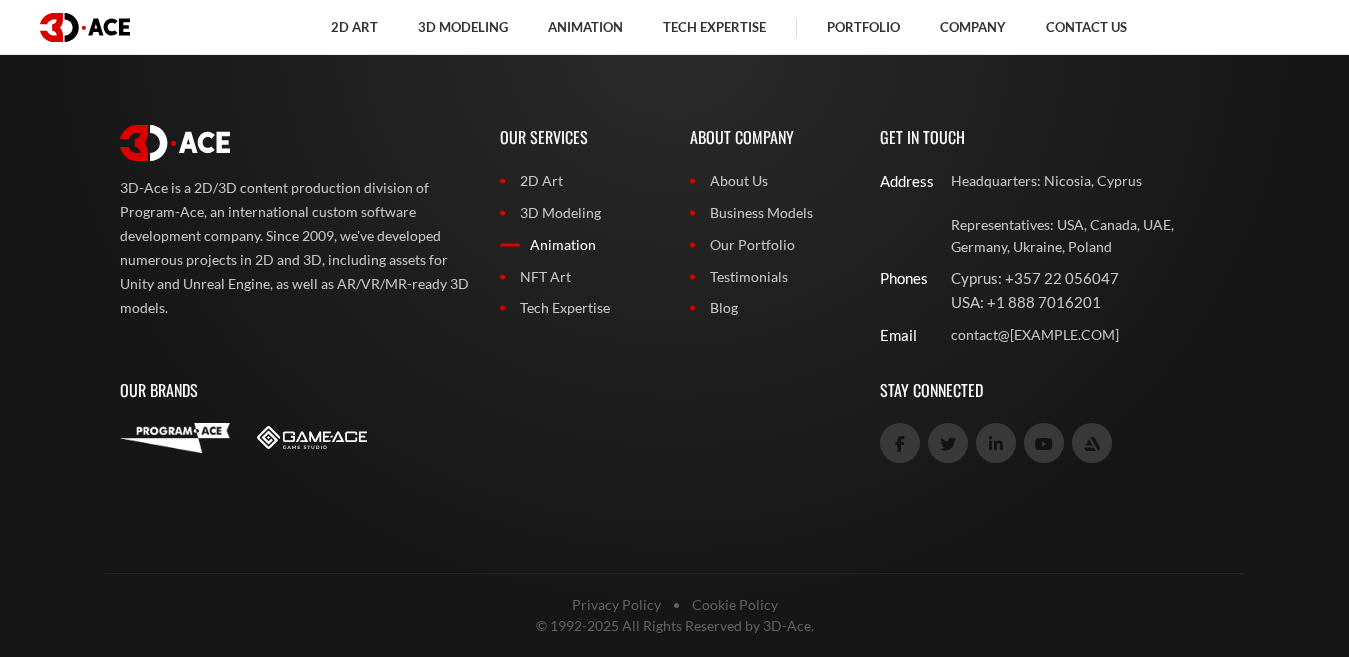 click on "Animation" at bounding box center (580, 245) 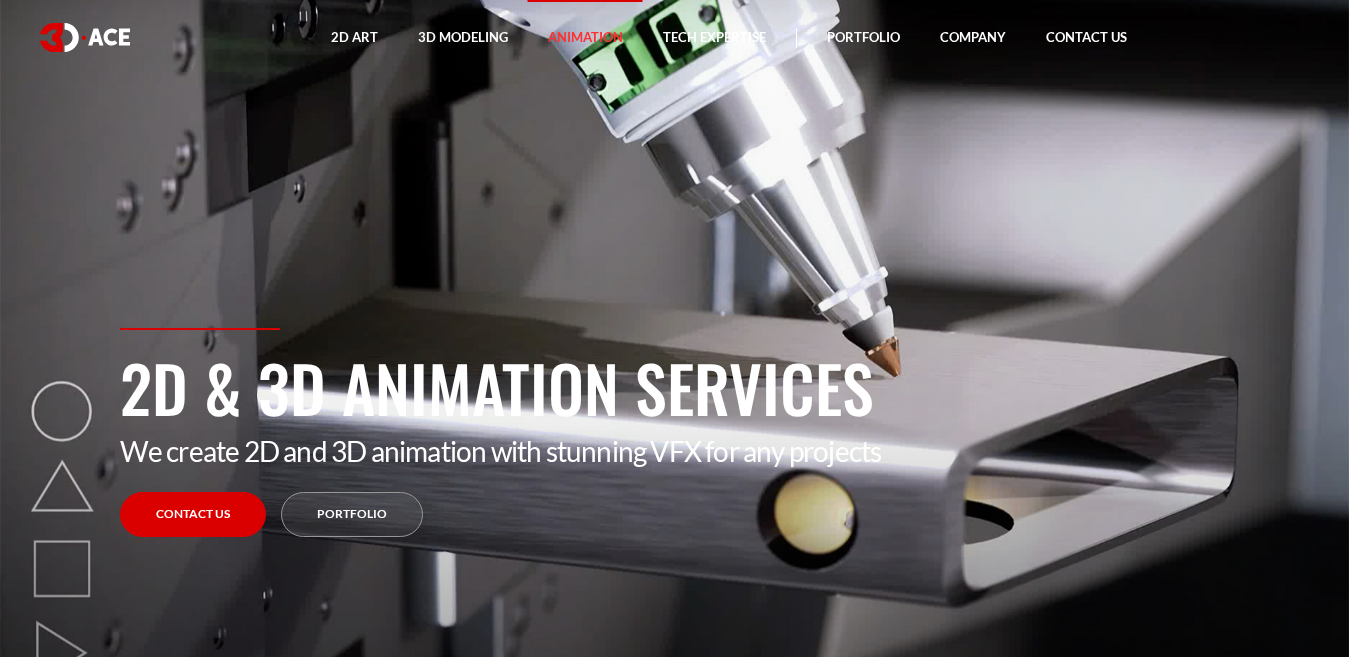 scroll, scrollTop: 0, scrollLeft: 0, axis: both 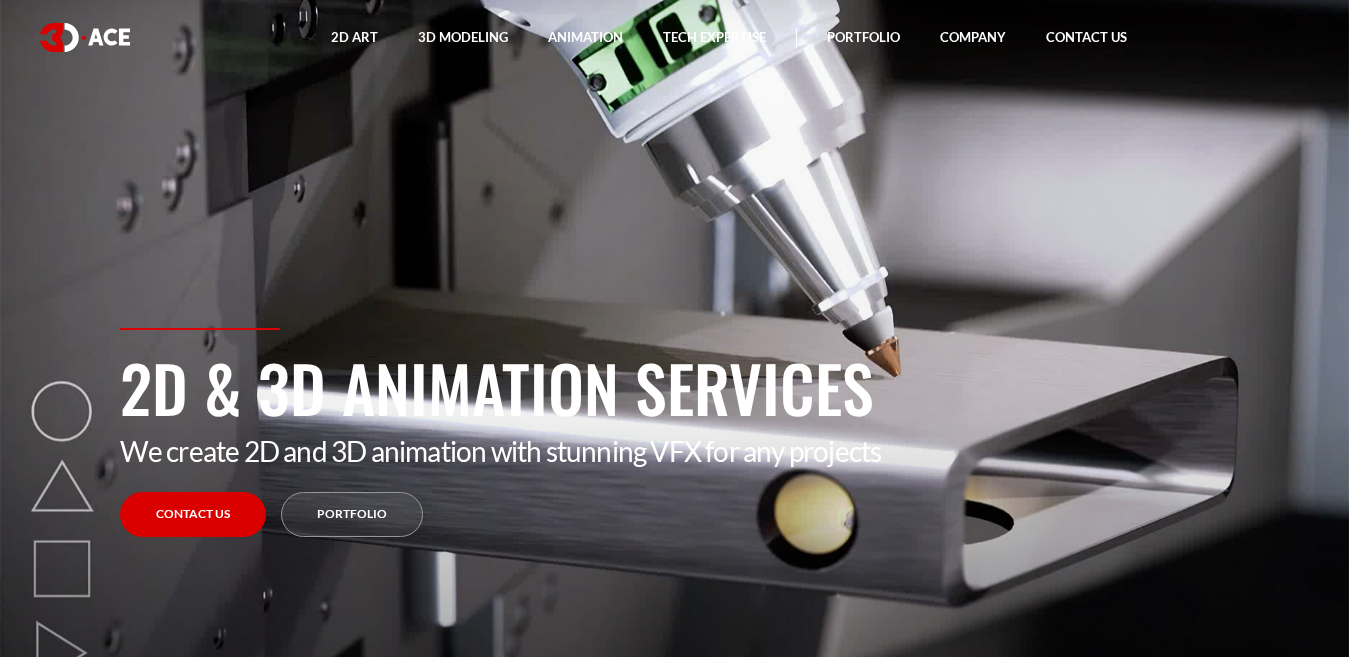 click on "Contact us" at bounding box center [193, 514] 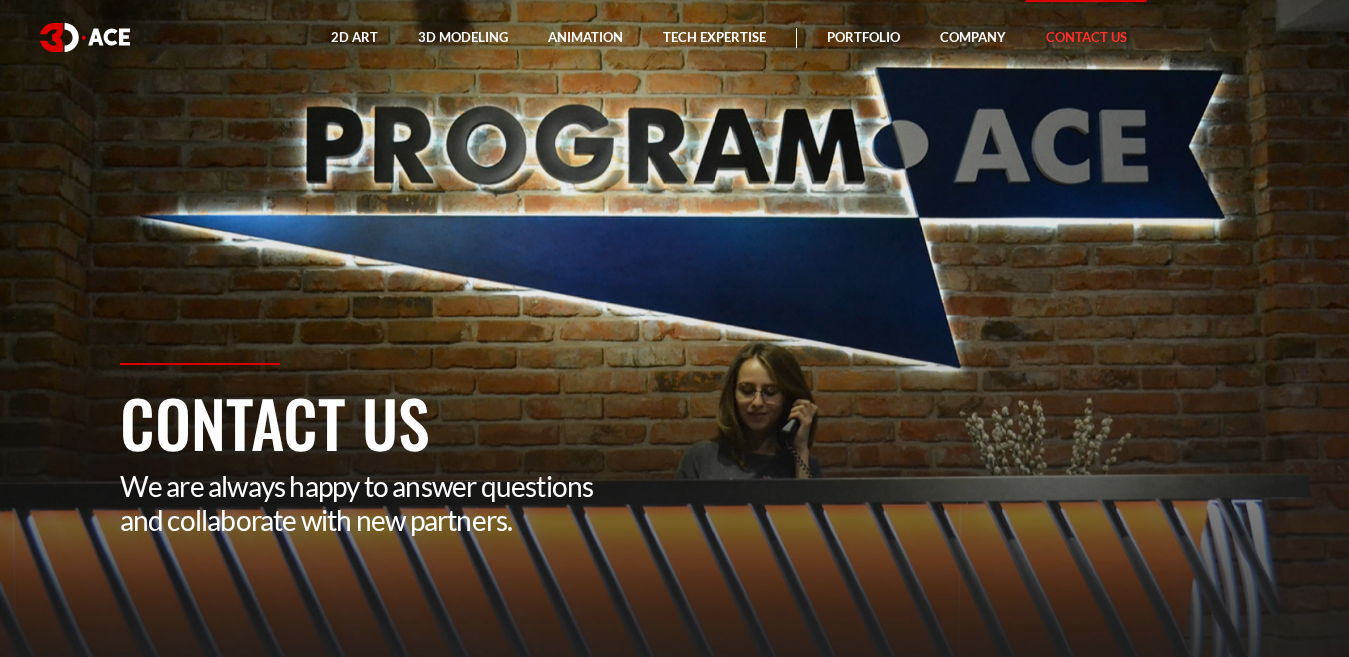 scroll, scrollTop: 0, scrollLeft: 0, axis: both 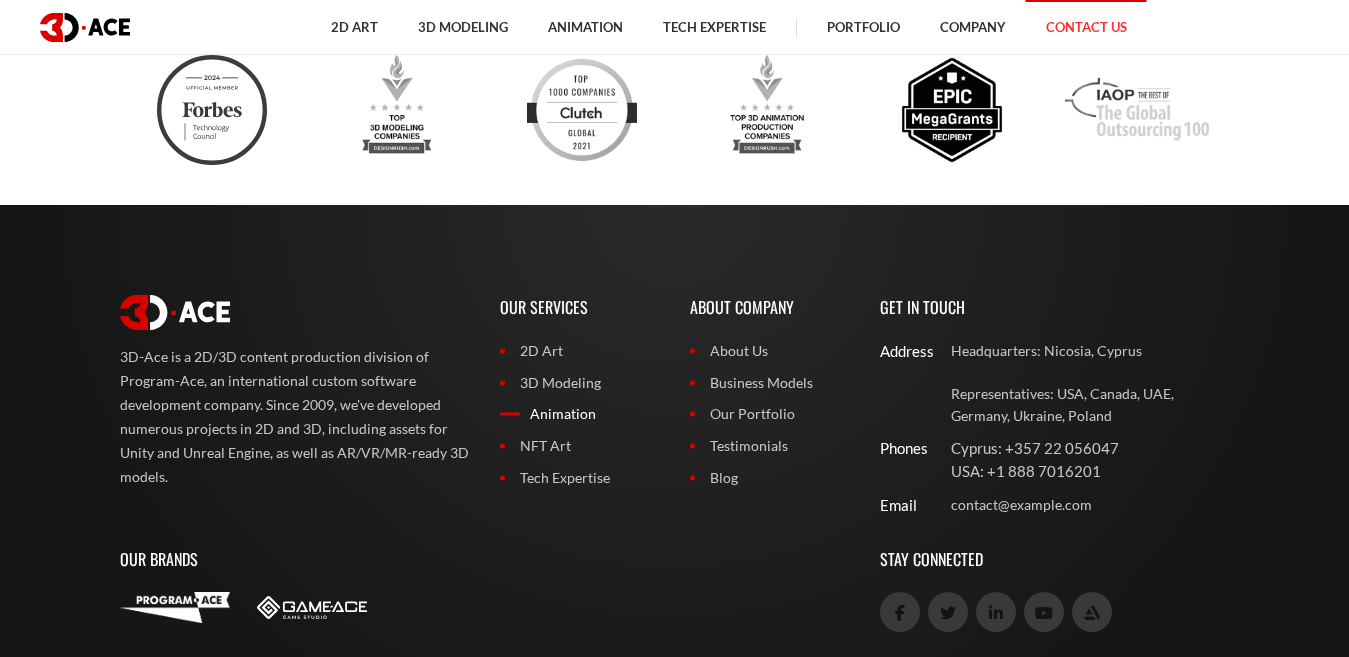 click on "Animation" at bounding box center (580, 414) 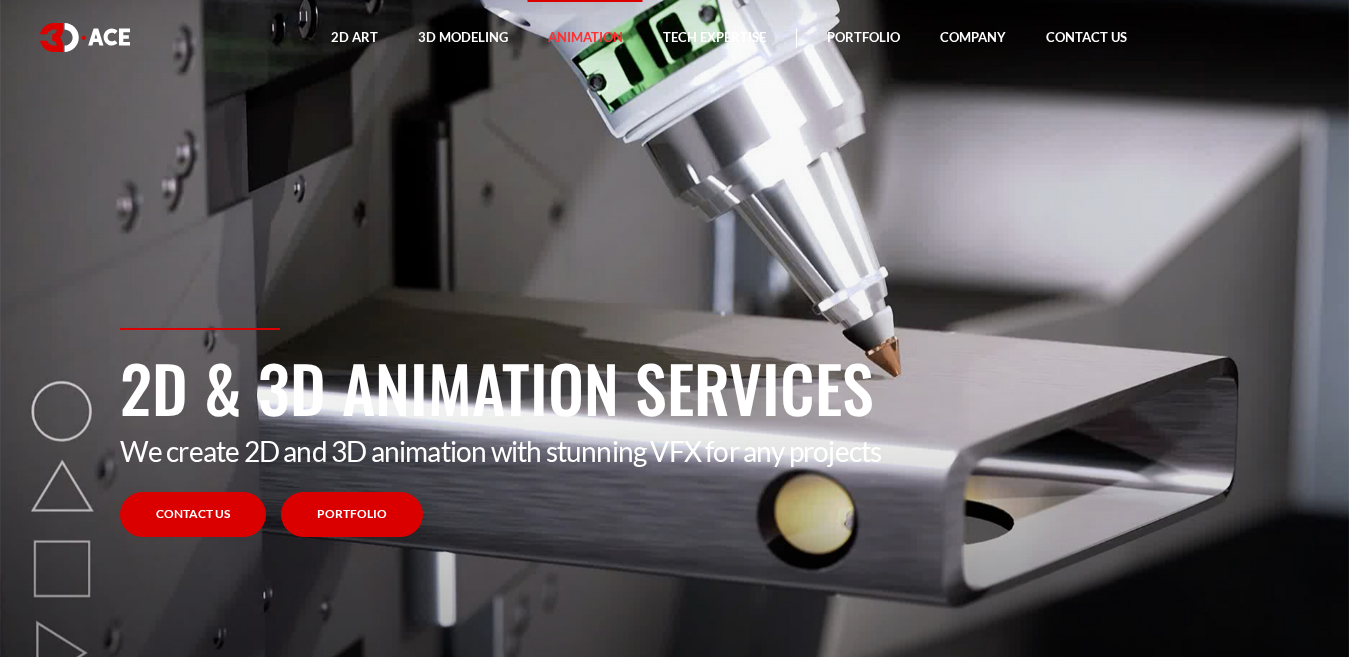scroll, scrollTop: 0, scrollLeft: 0, axis: both 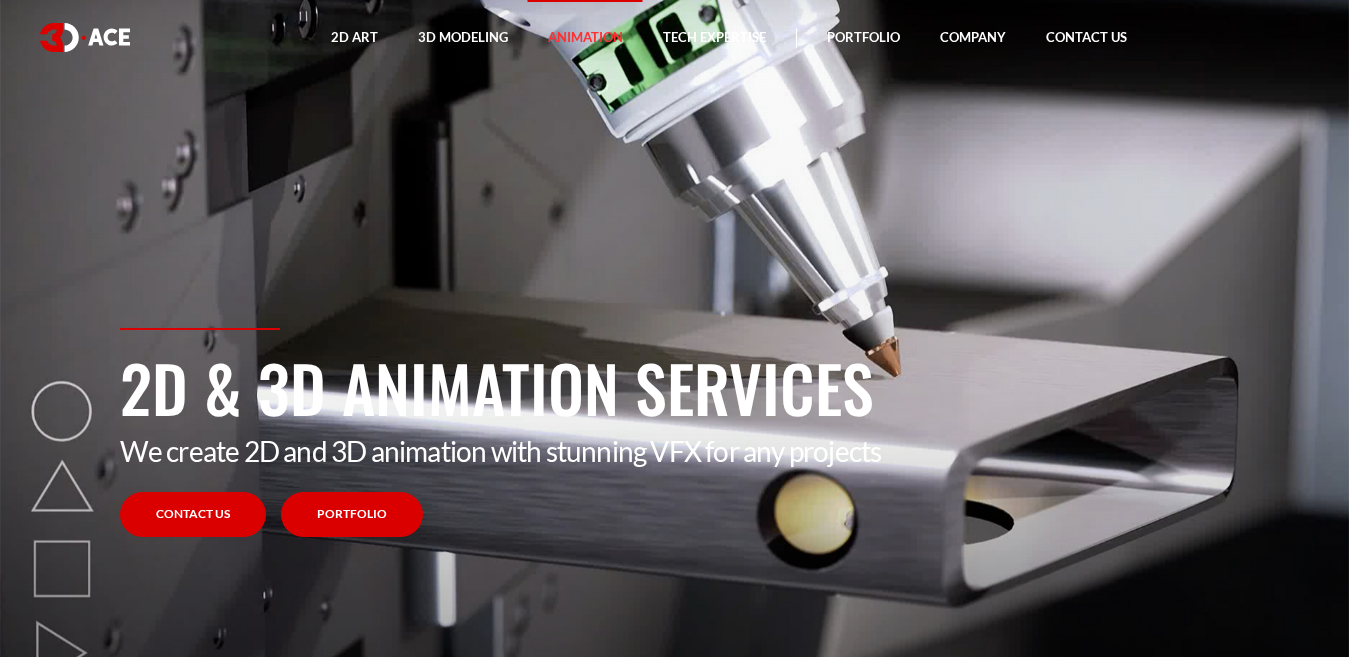 click on "Portfolio" at bounding box center [352, 514] 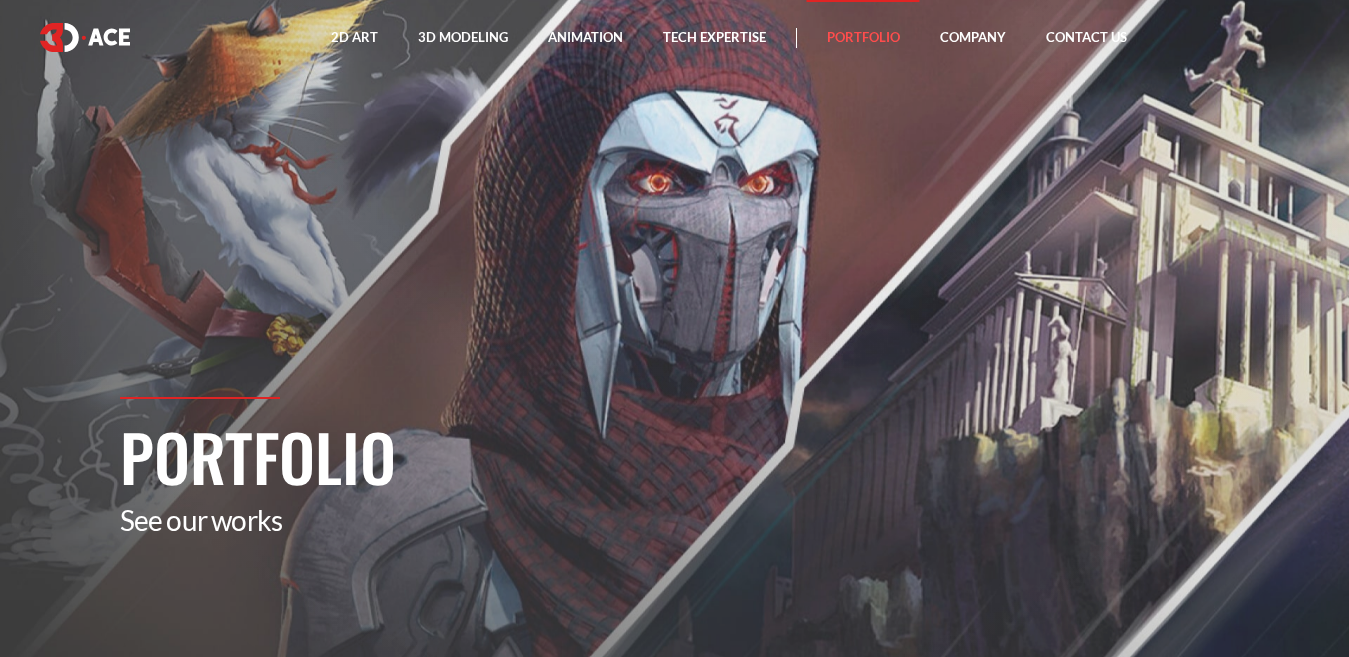 scroll, scrollTop: 0, scrollLeft: 0, axis: both 